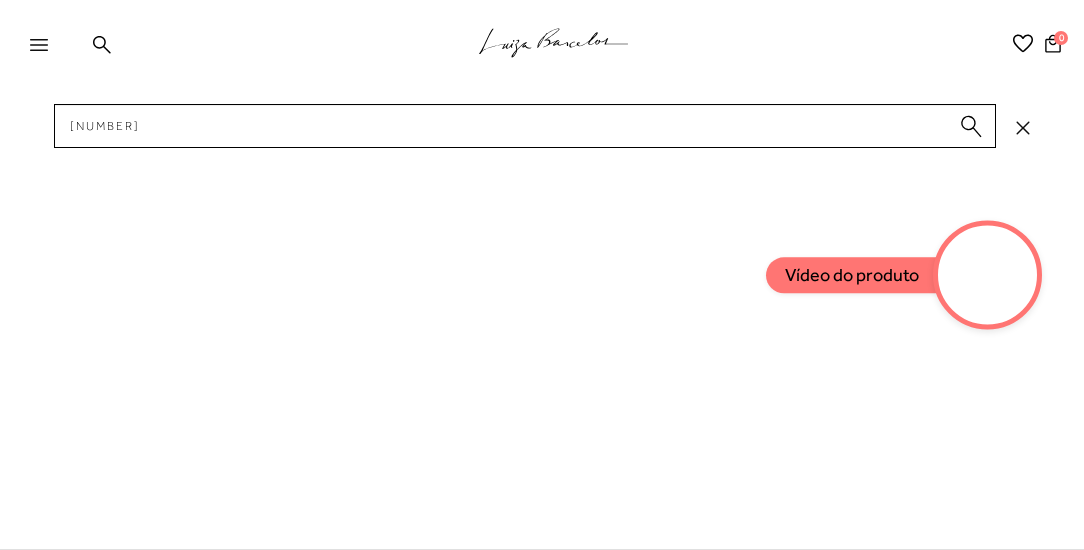 scroll, scrollTop: 0, scrollLeft: 0, axis: both 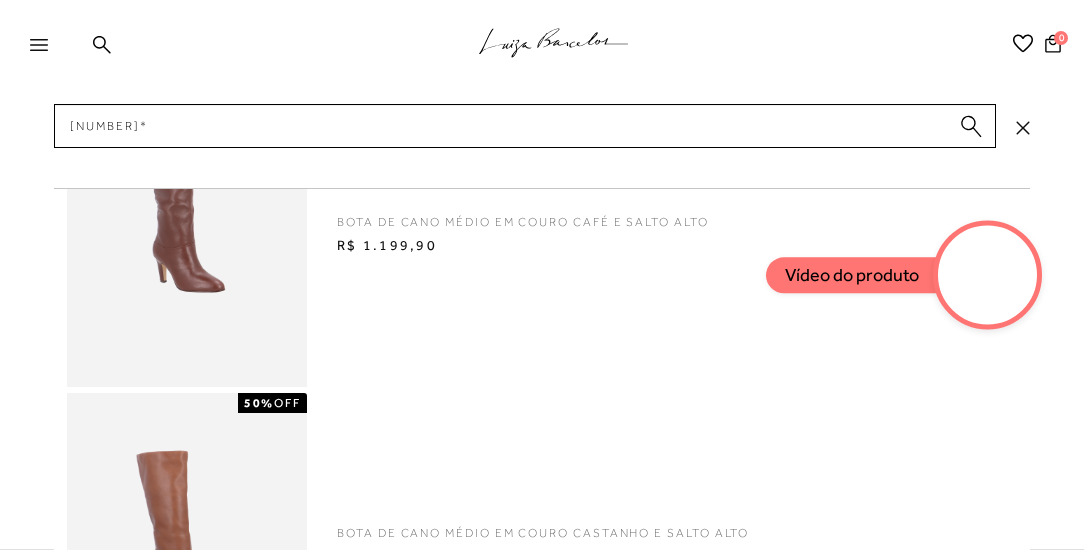 type 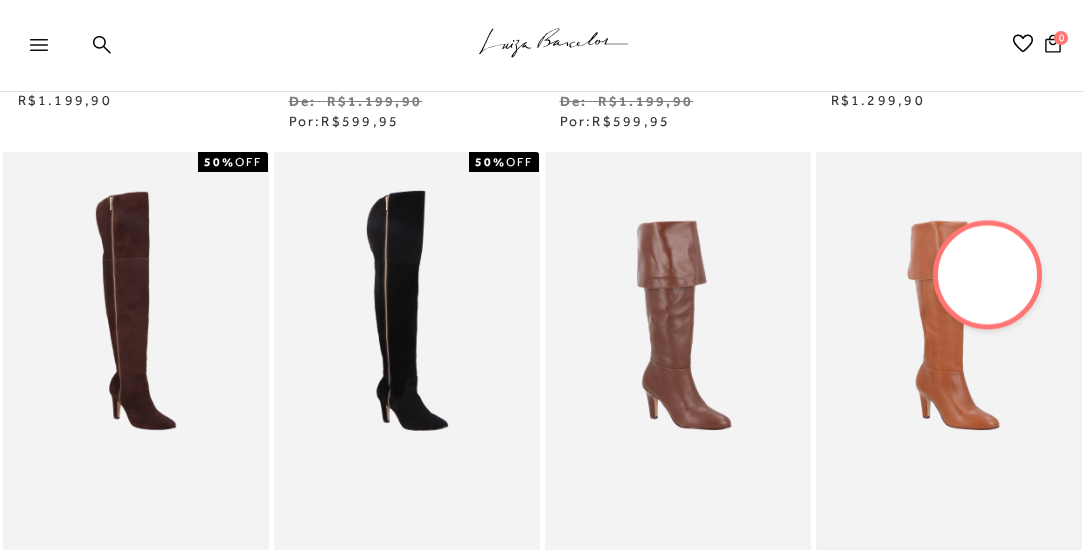 scroll, scrollTop: 571, scrollLeft: 0, axis: vertical 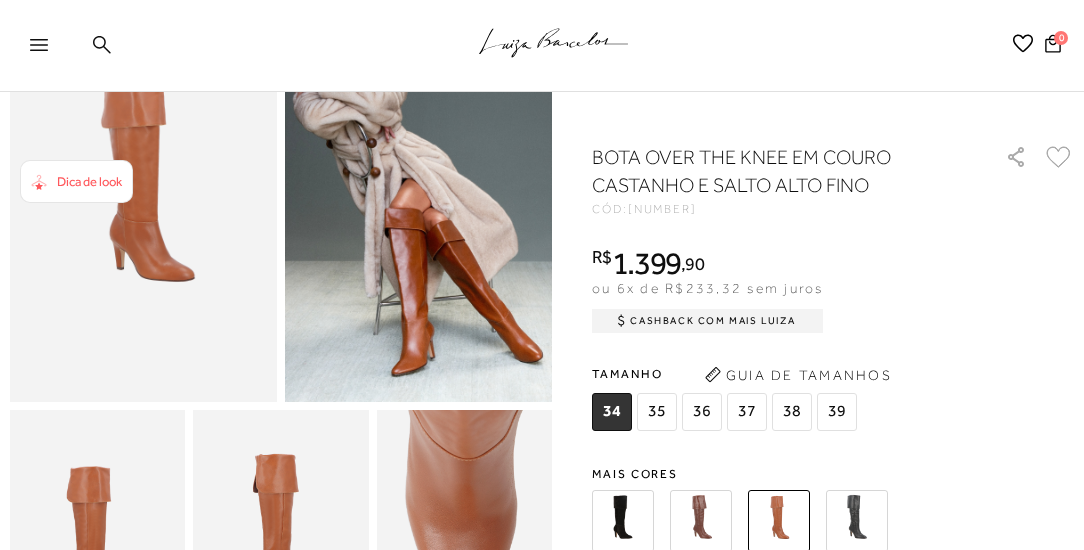 click 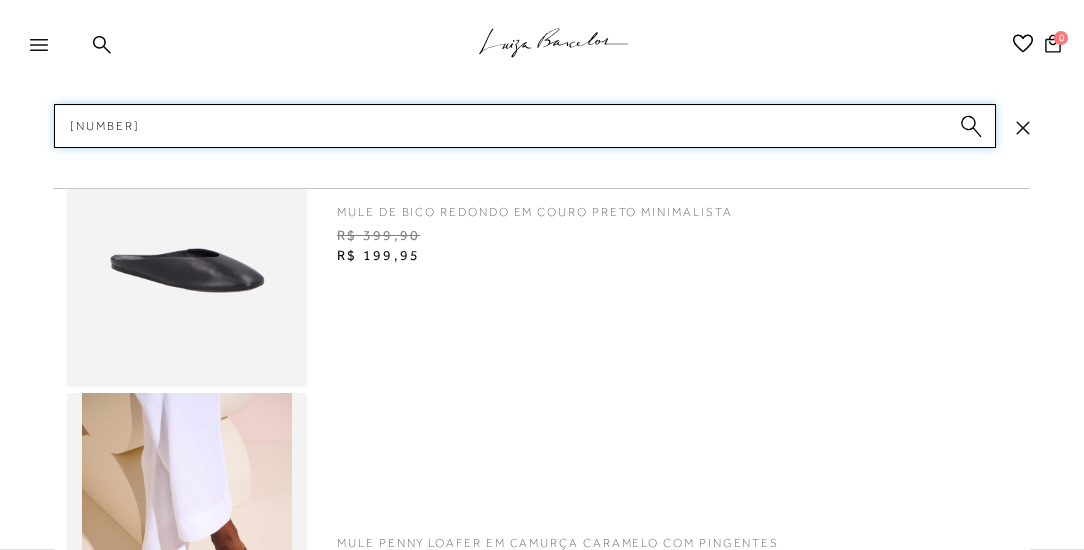 type on "[NUMBER]*" 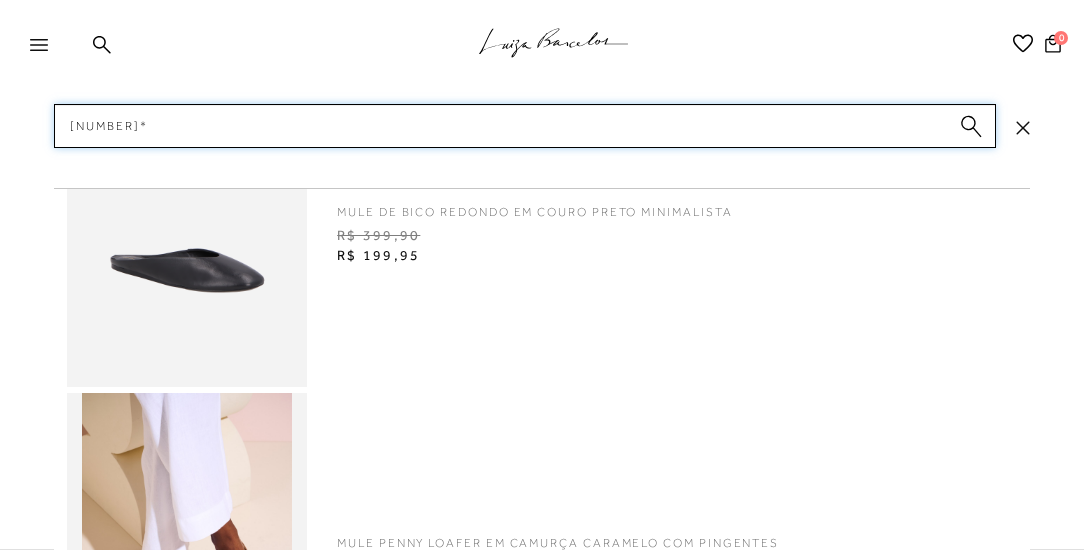 type 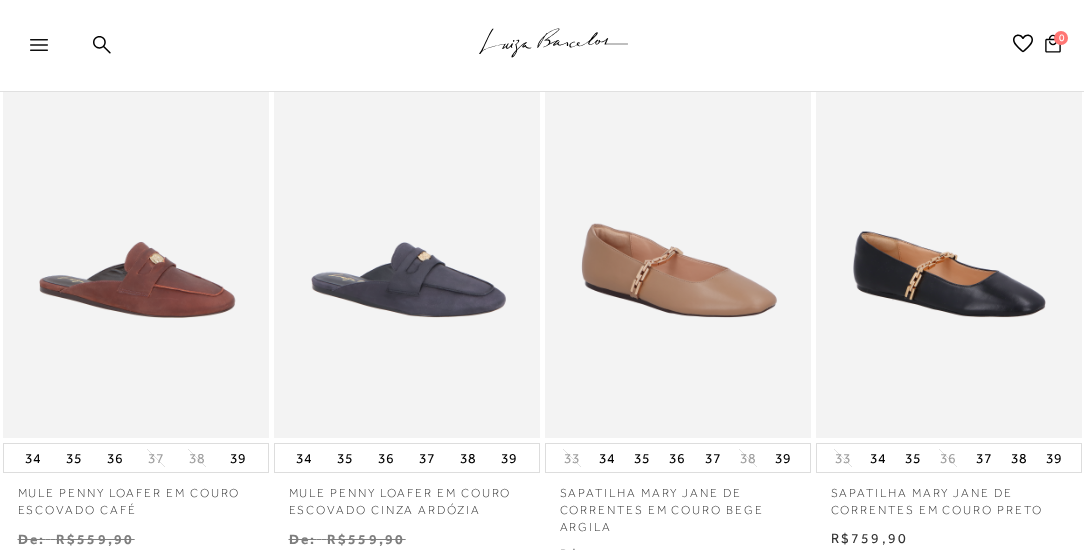 scroll, scrollTop: 685, scrollLeft: 0, axis: vertical 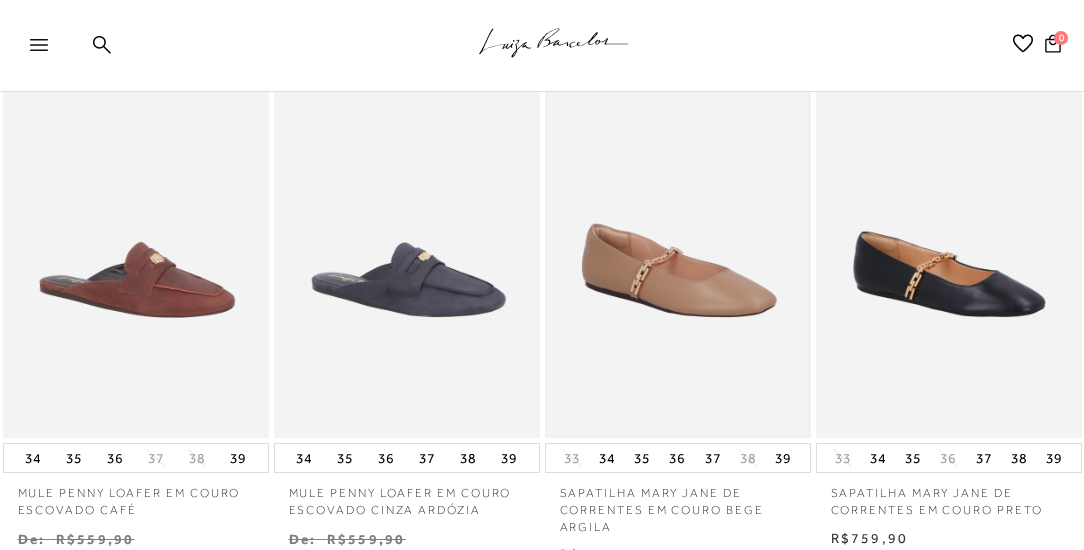 click at bounding box center [678, 238] 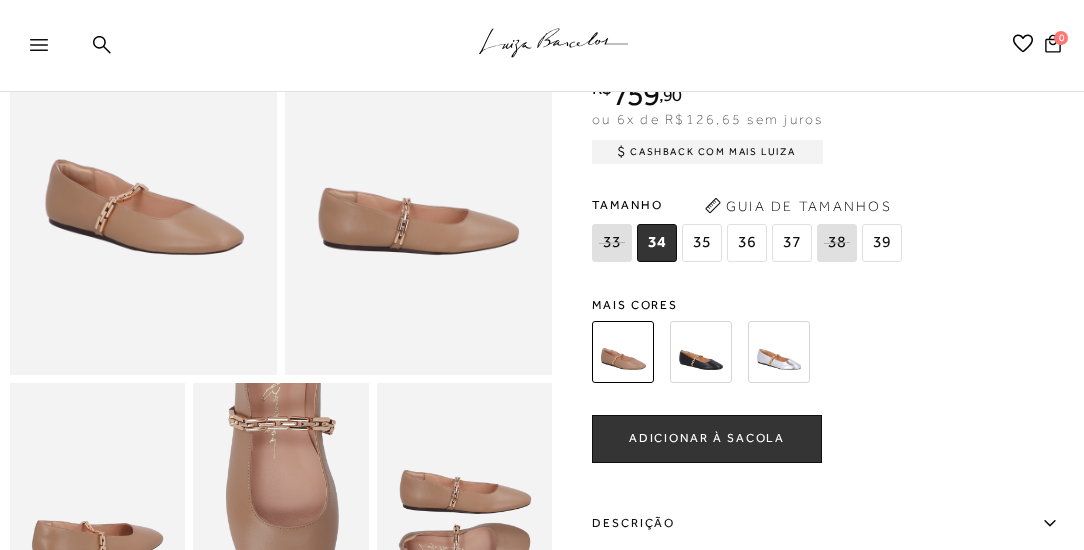 scroll, scrollTop: 170, scrollLeft: 0, axis: vertical 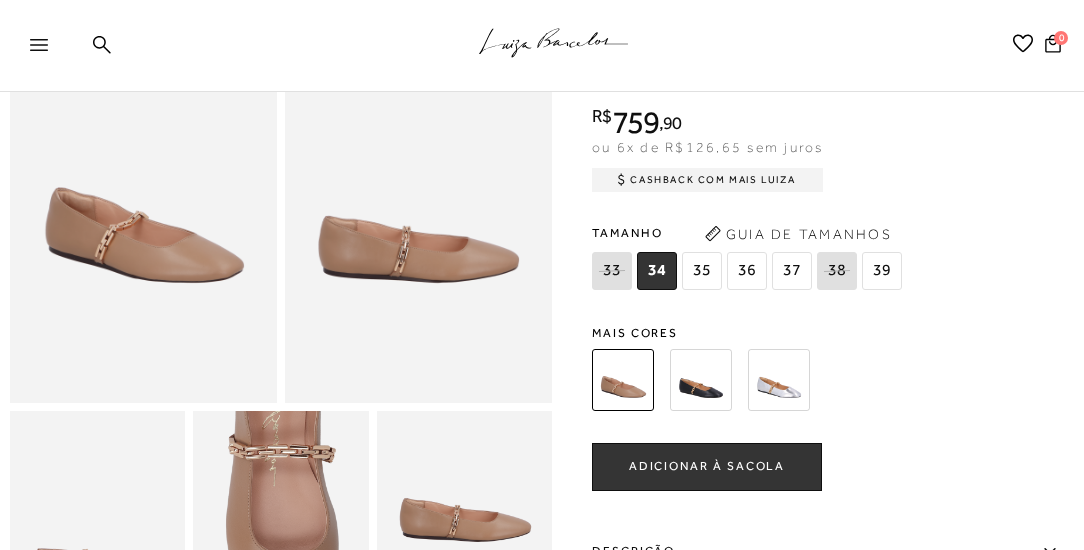 click at bounding box center (701, 380) 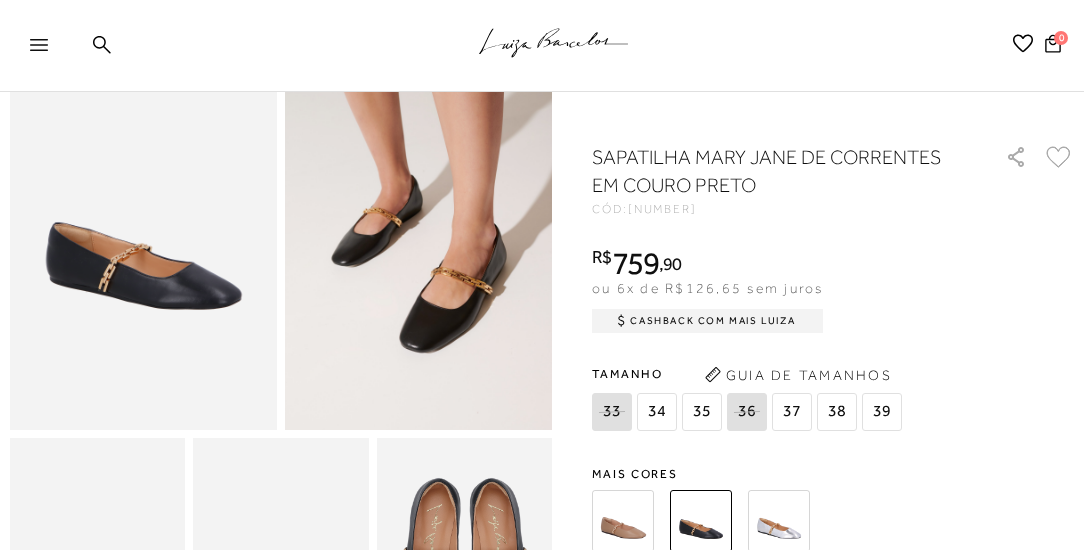 scroll, scrollTop: 171, scrollLeft: 0, axis: vertical 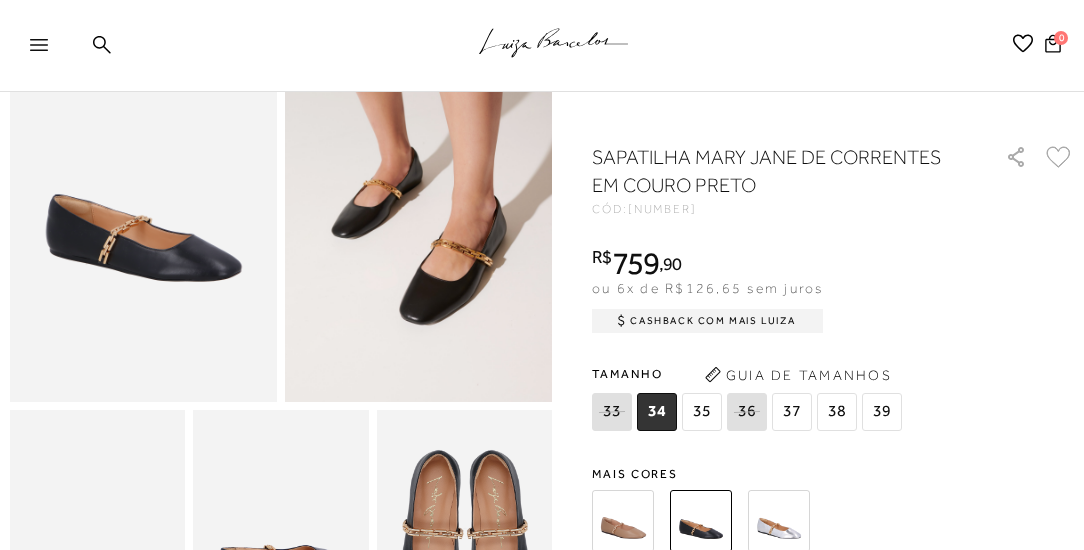 click at bounding box center [779, 521] 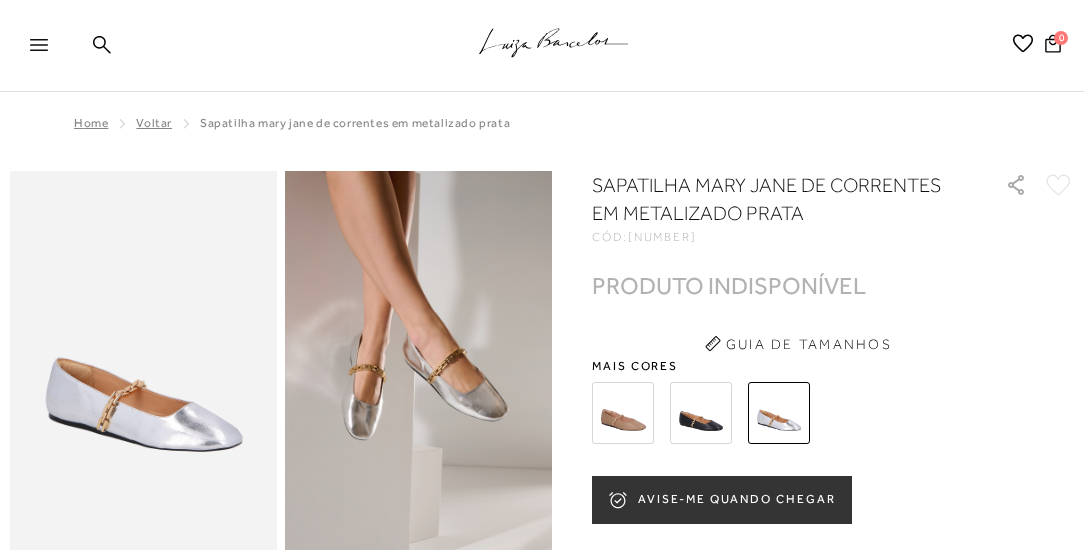 scroll, scrollTop: 0, scrollLeft: 0, axis: both 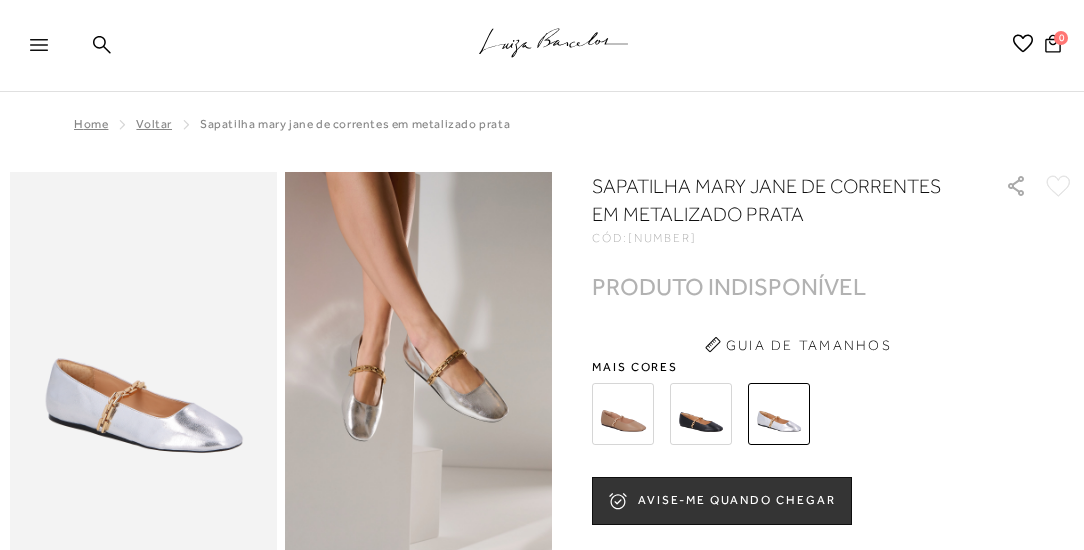 click at bounding box center [701, 414] 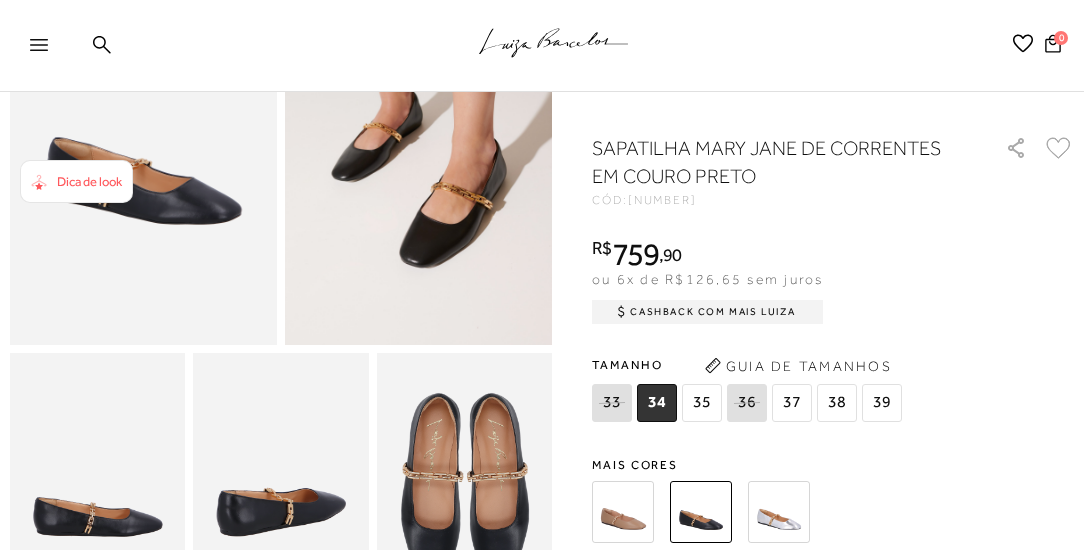 scroll, scrollTop: 171, scrollLeft: 0, axis: vertical 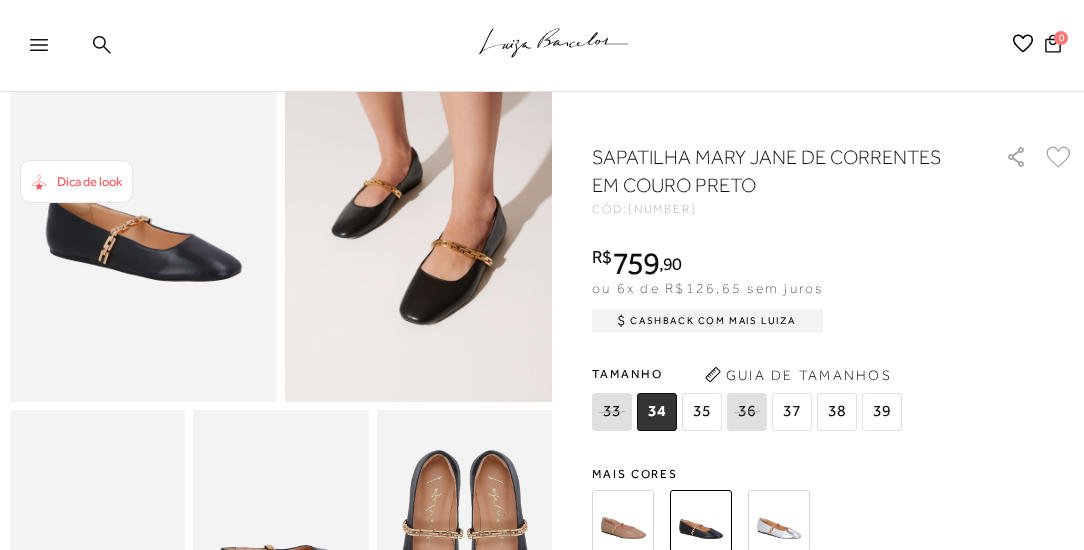 click 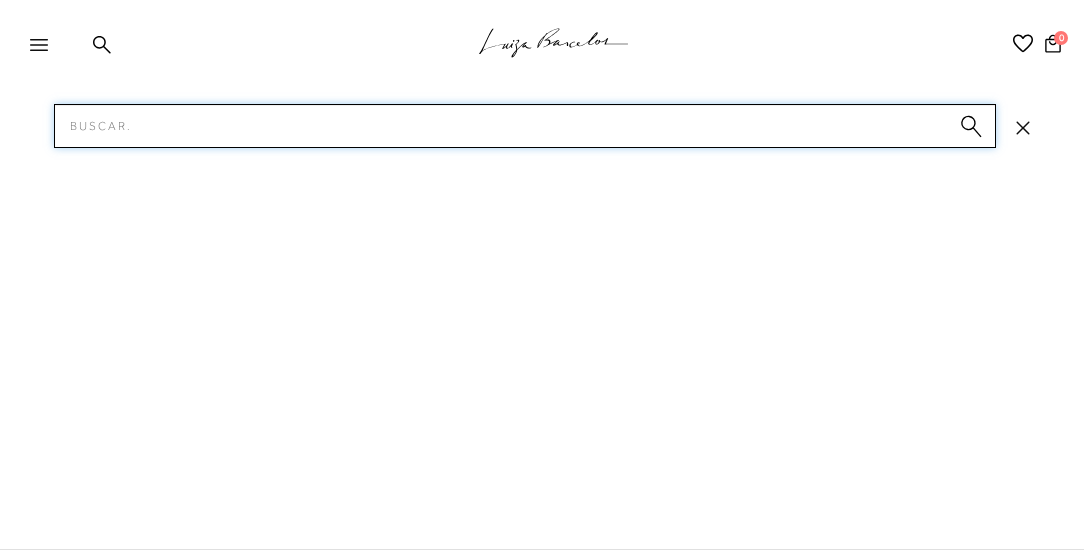 click on "Pesquisar" at bounding box center (525, 126) 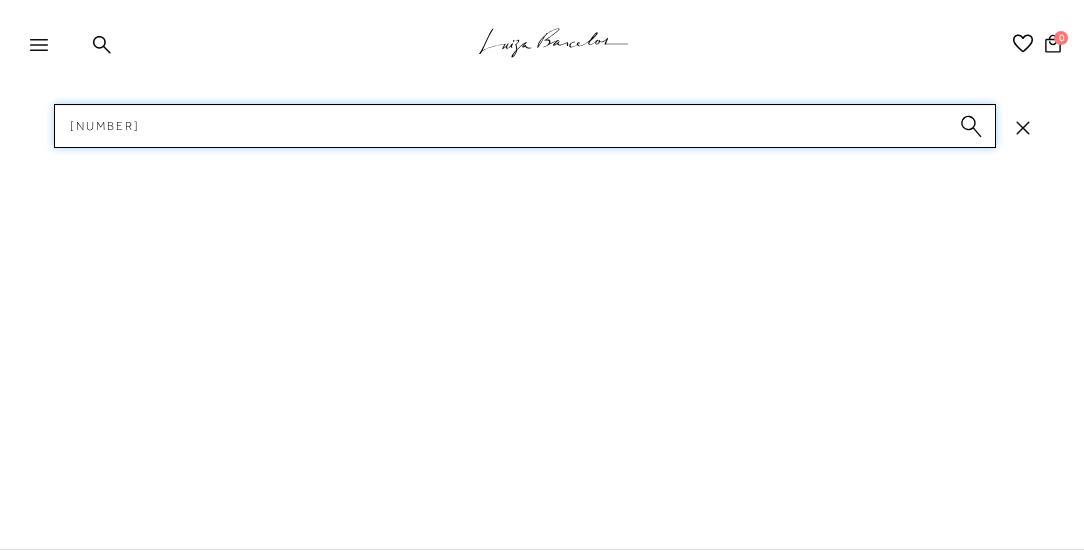 type on "[NUMBER]*" 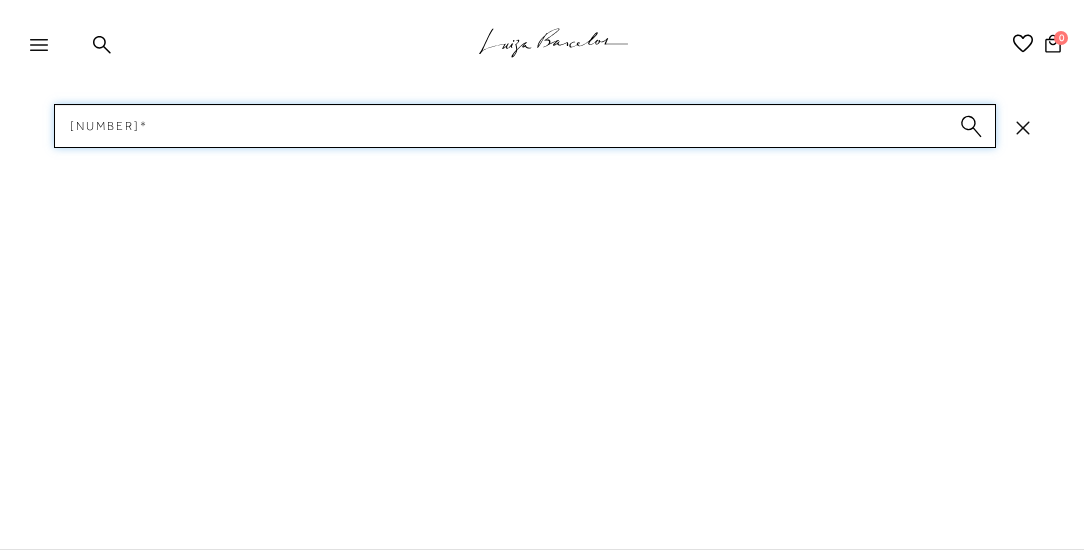 type 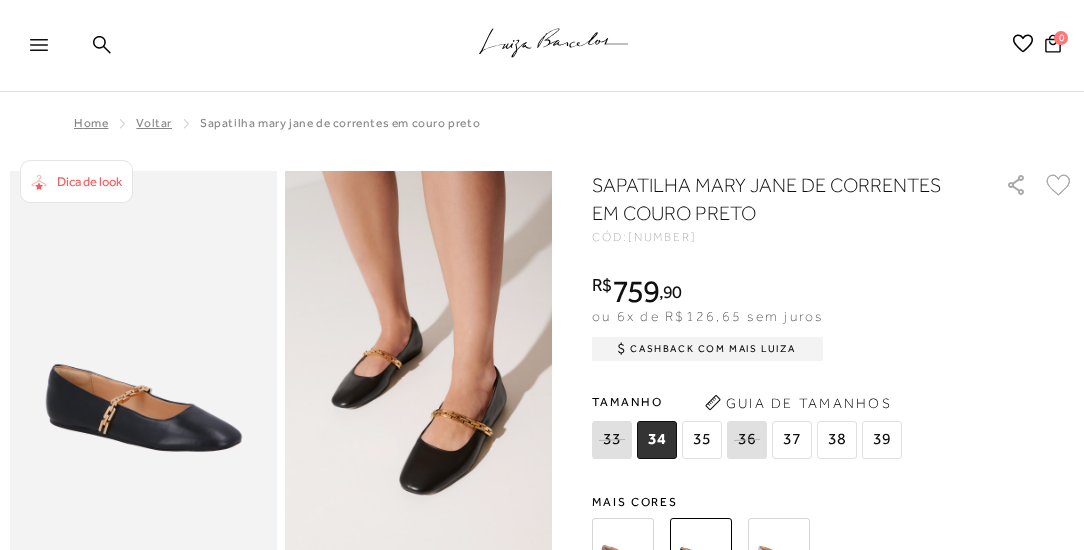 scroll, scrollTop: 0, scrollLeft: 0, axis: both 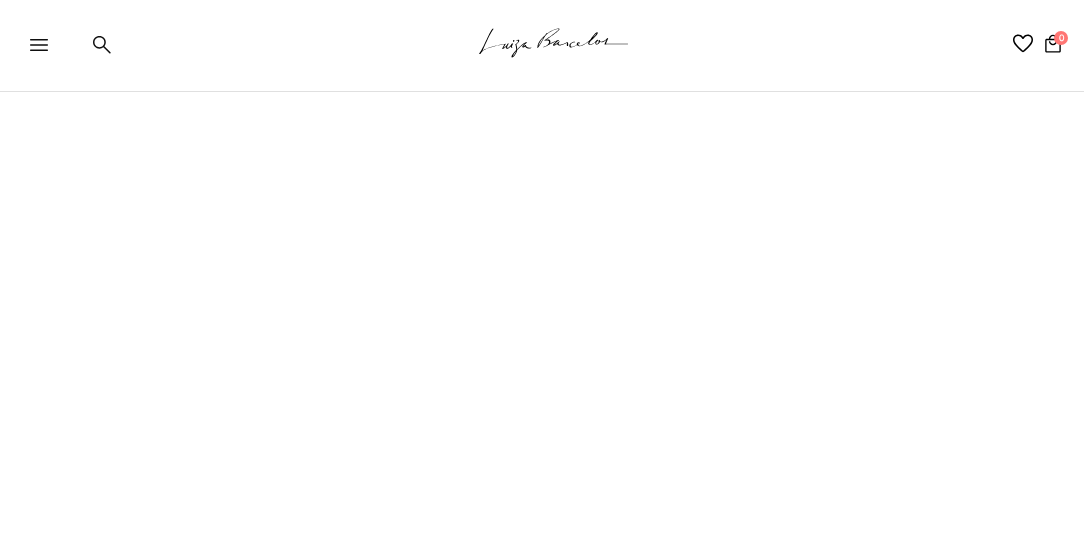 click 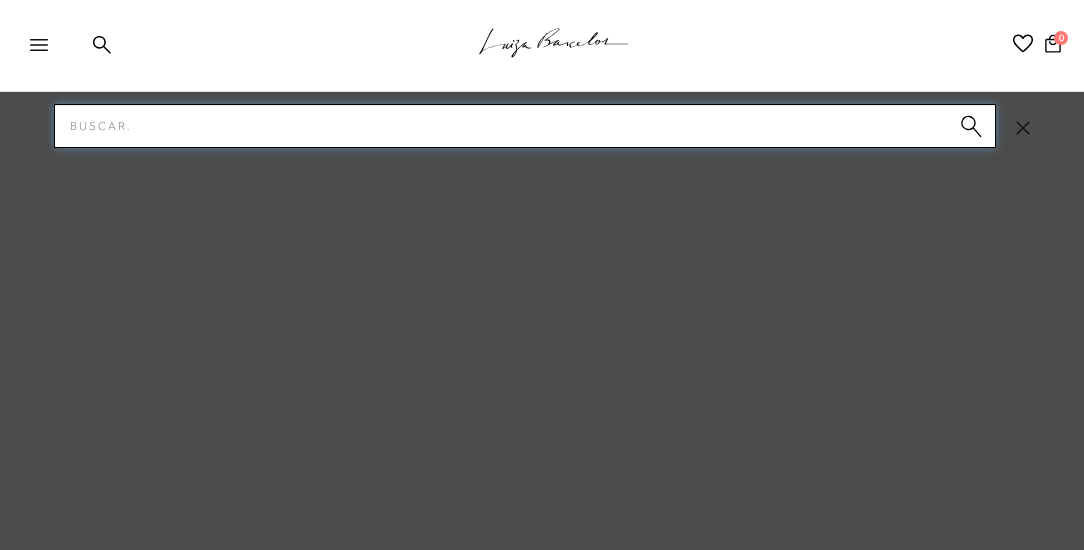 click on "Pesquisar" at bounding box center [525, 126] 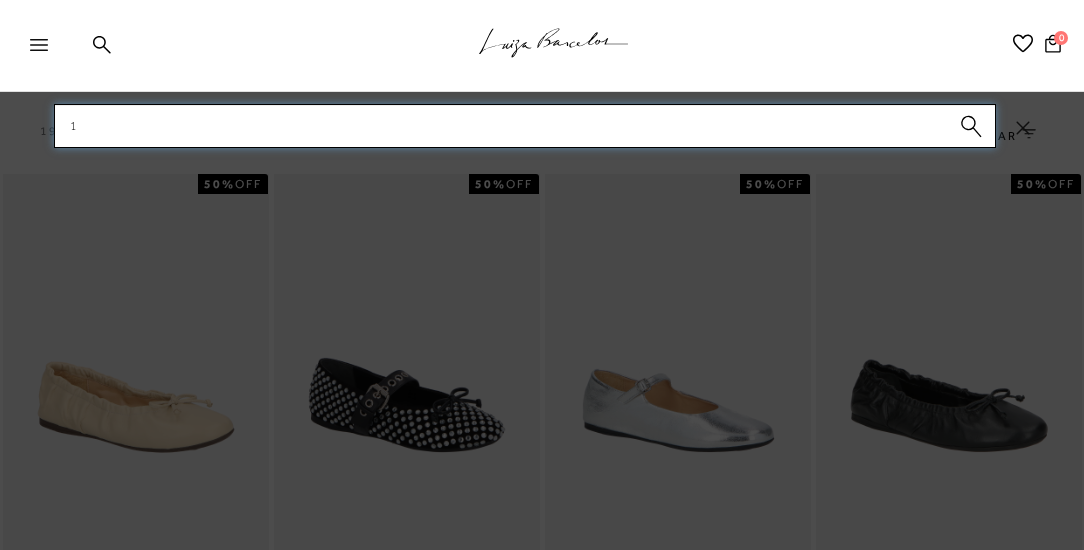 type on "1" 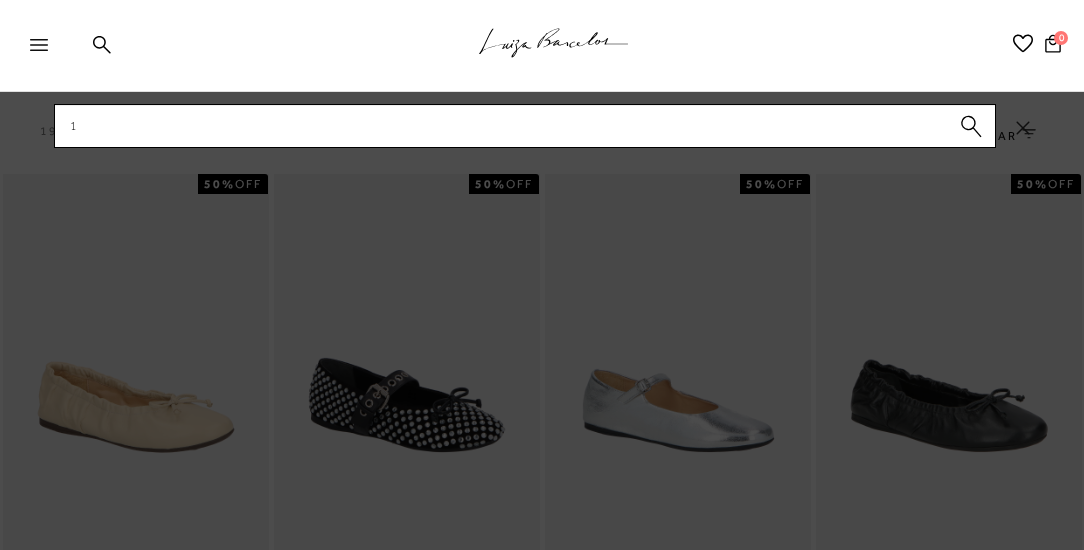click at bounding box center (542, 275) 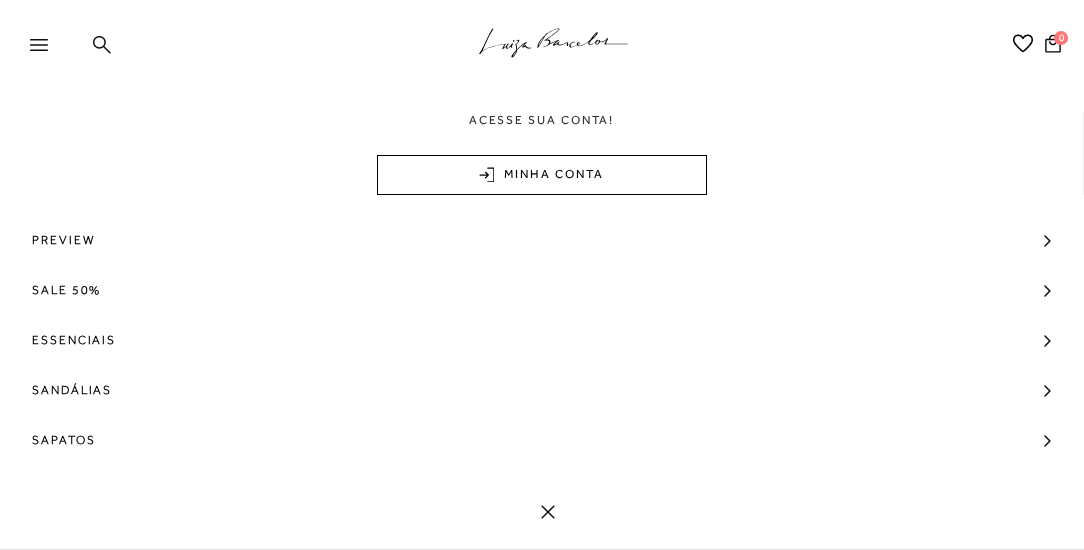 click 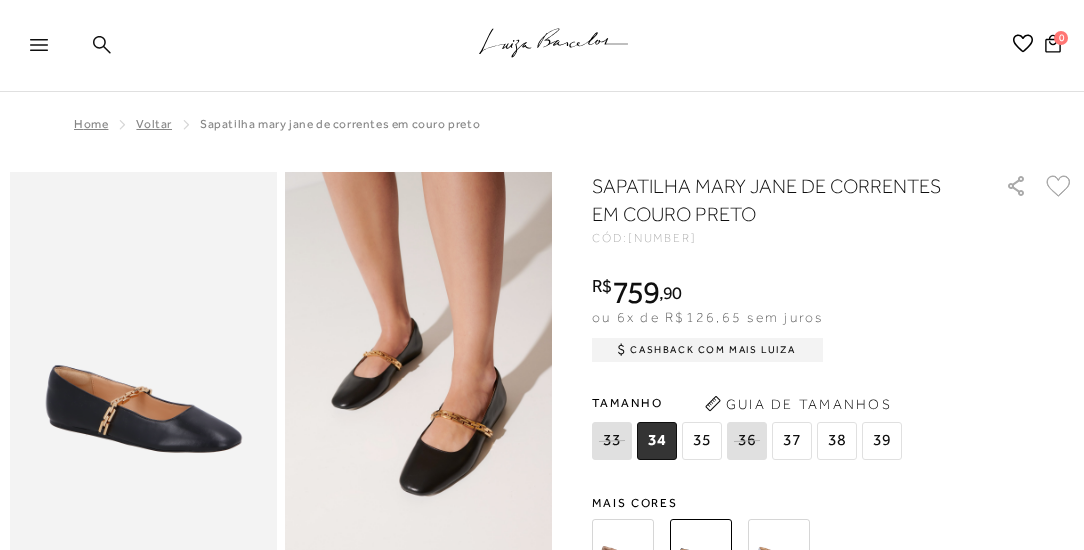 click 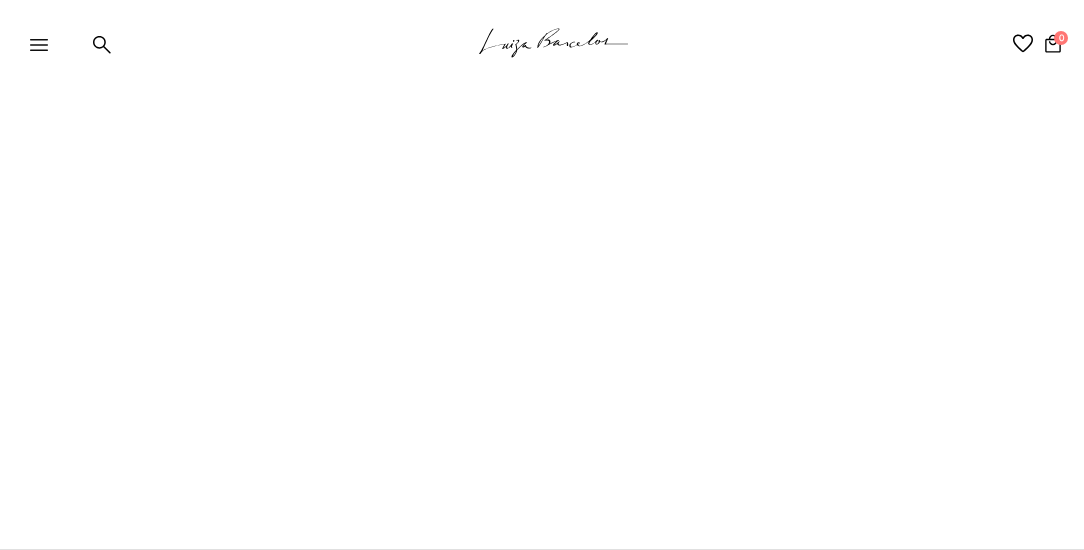 click on ".a{fill-rule:evenodd;stroke:#000!important;stroke-width:0!important;}" 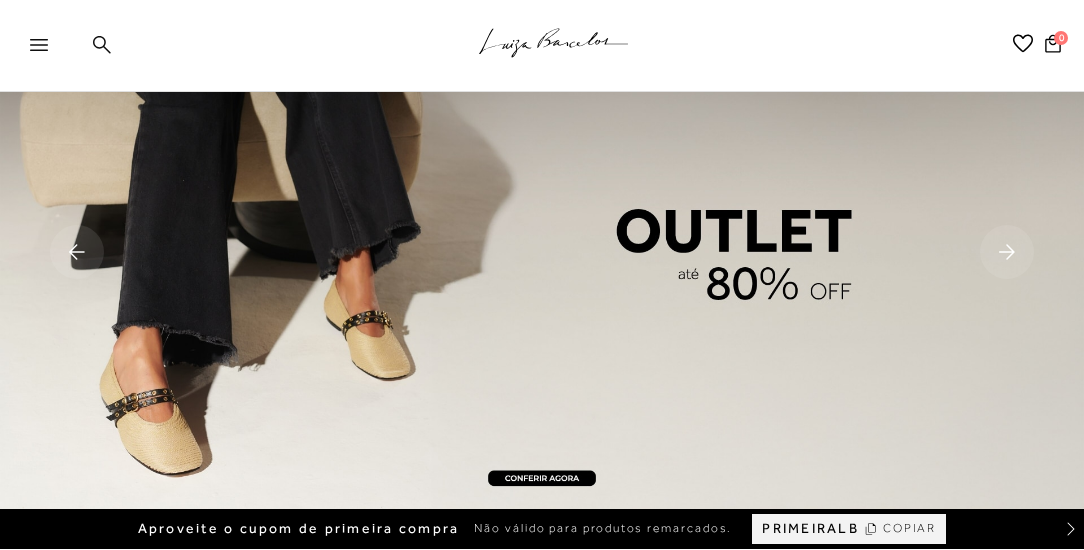 click 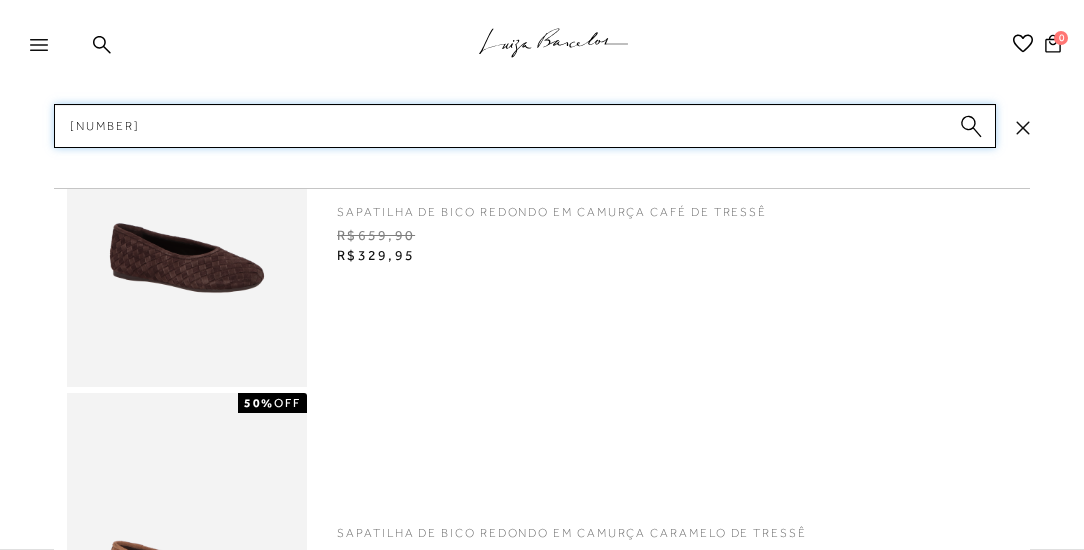 type on "[NUMBER]*" 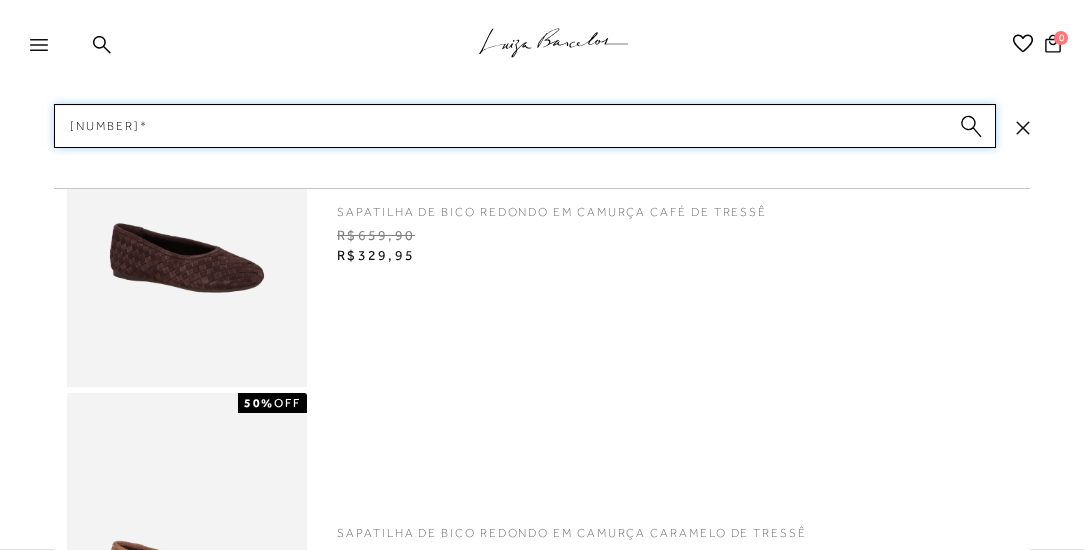type 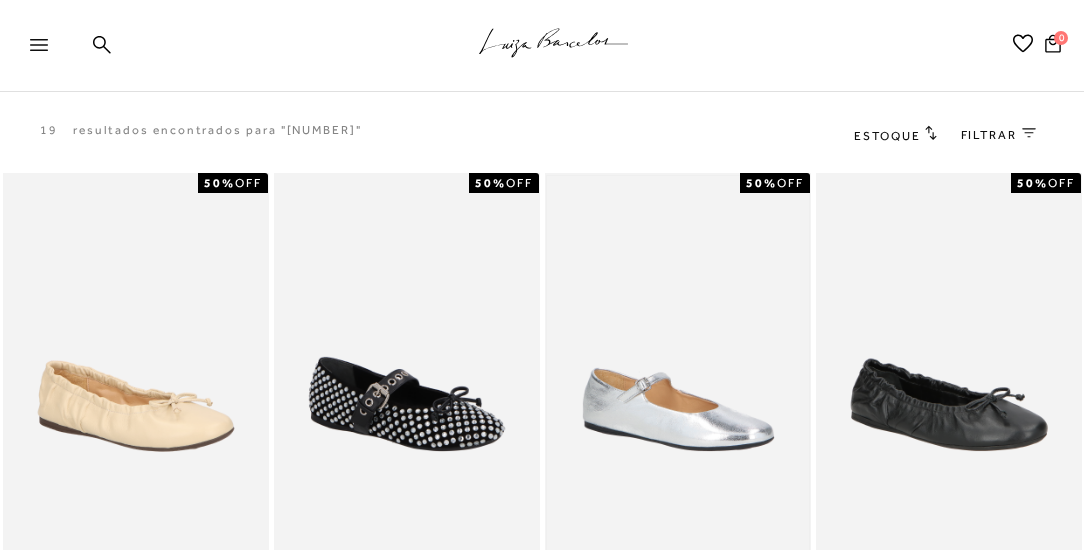 scroll, scrollTop: 0, scrollLeft: 0, axis: both 